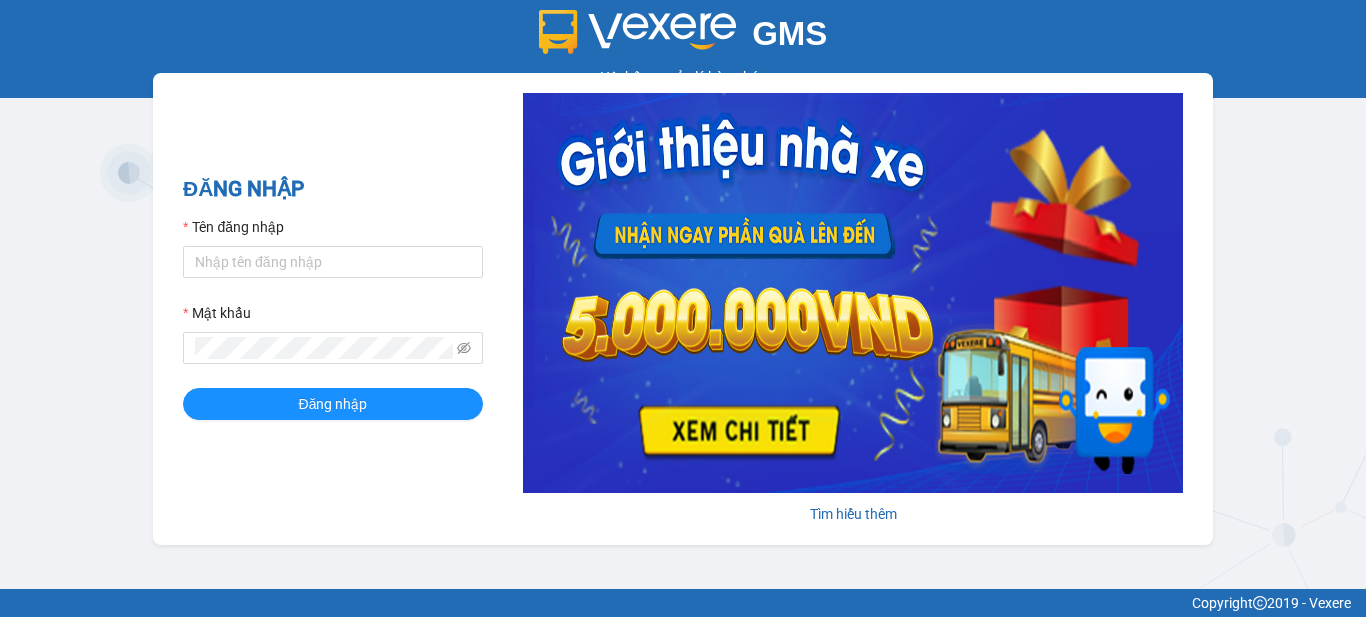 scroll, scrollTop: 0, scrollLeft: 0, axis: both 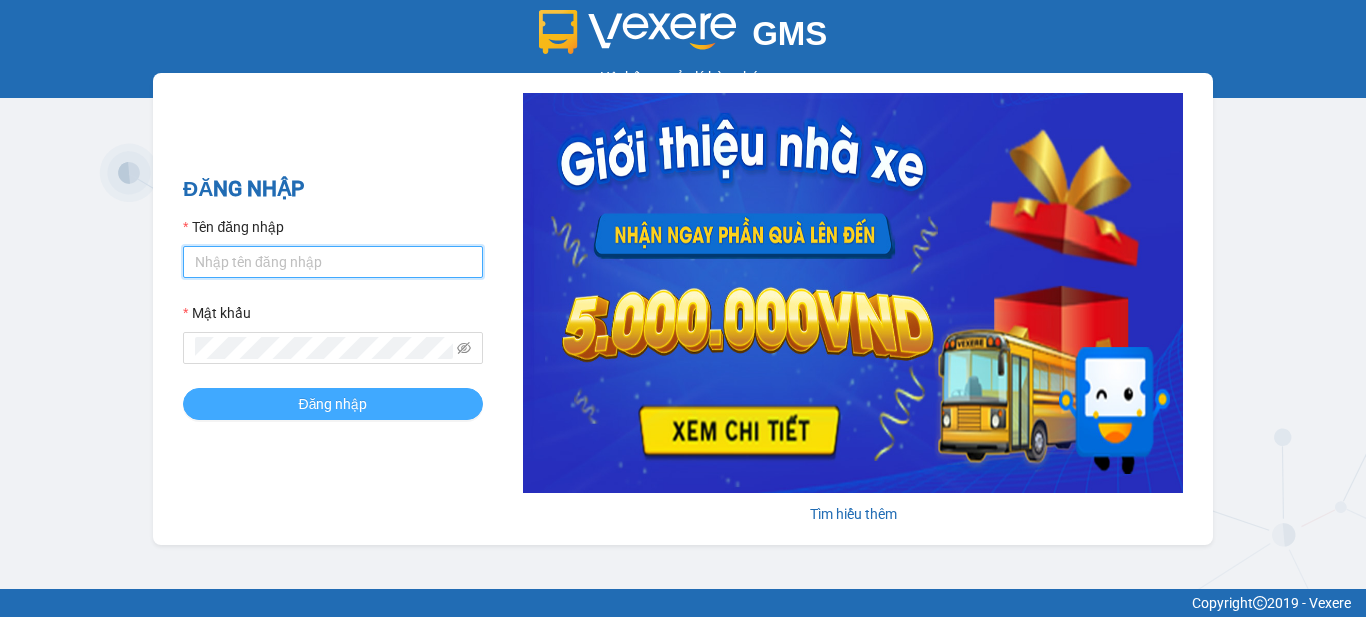 type on "vpbt1.mocthao" 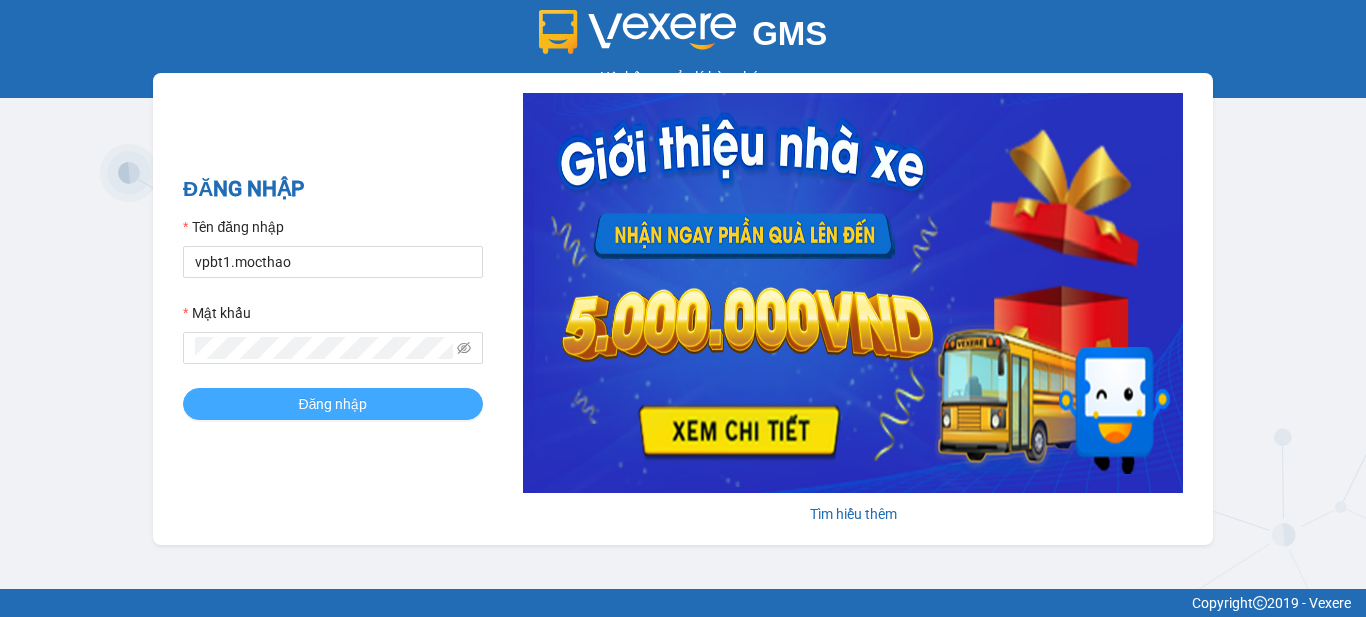 click on "Đăng nhập" at bounding box center (333, 404) 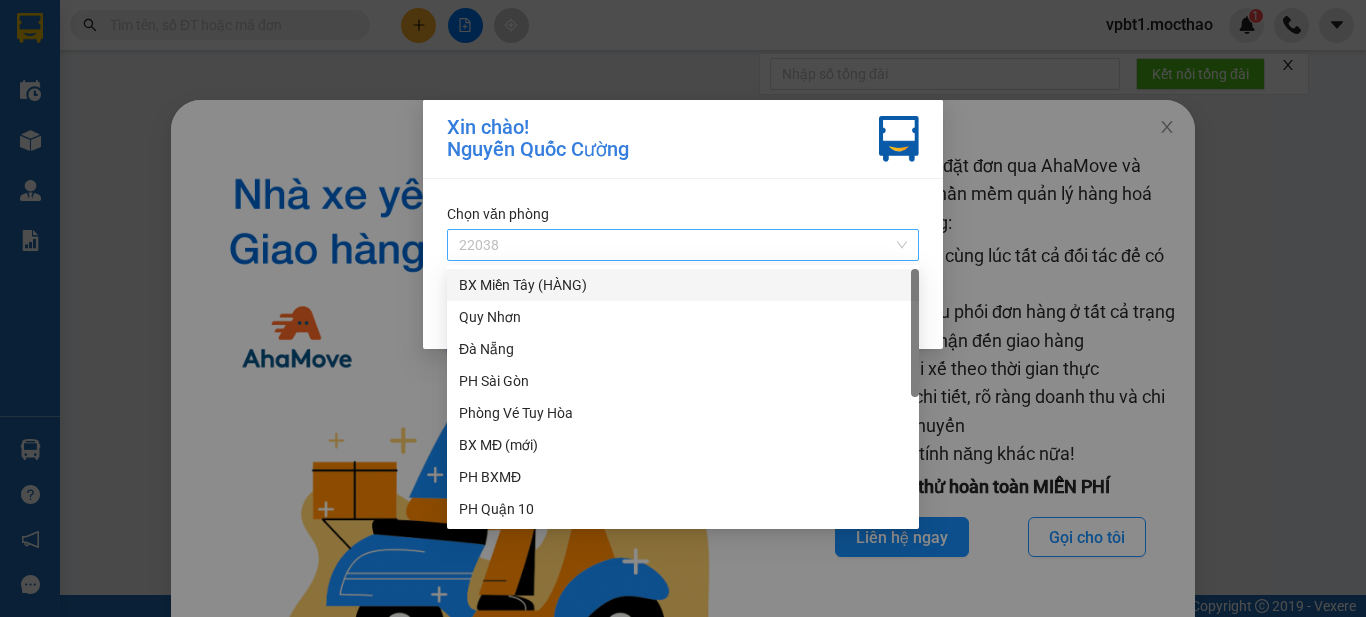 click on "22038" at bounding box center (683, 245) 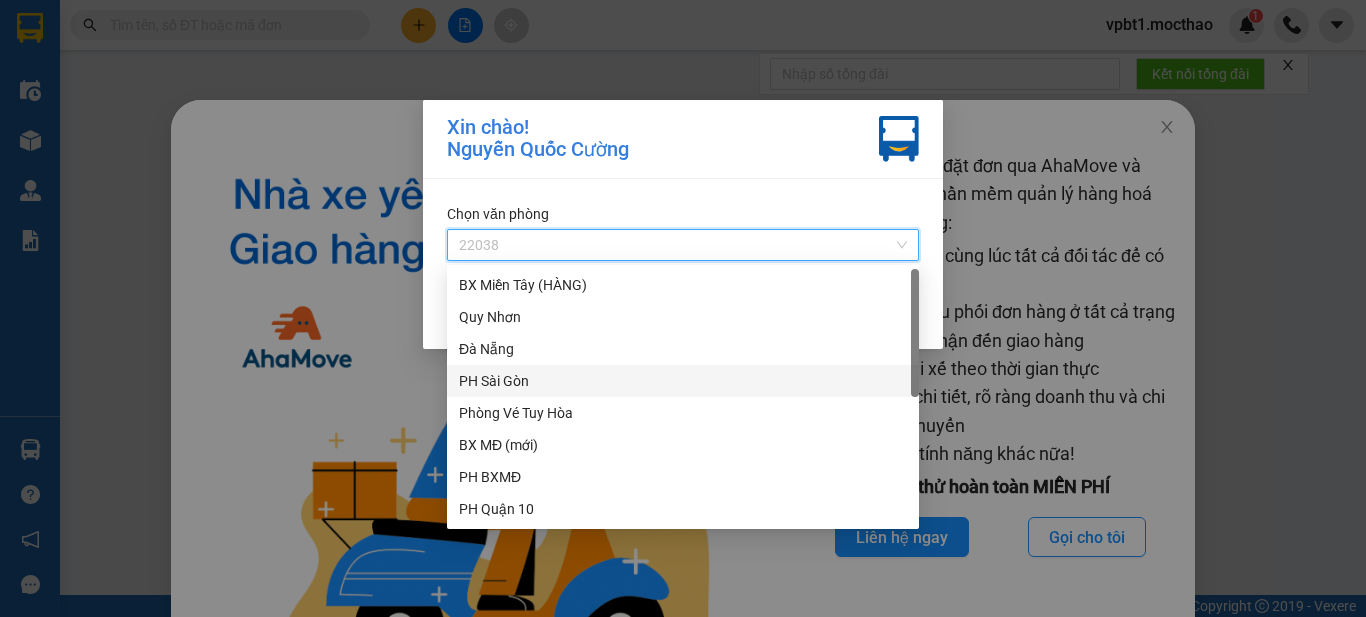 click on "PH Sài Gòn" at bounding box center [683, 381] 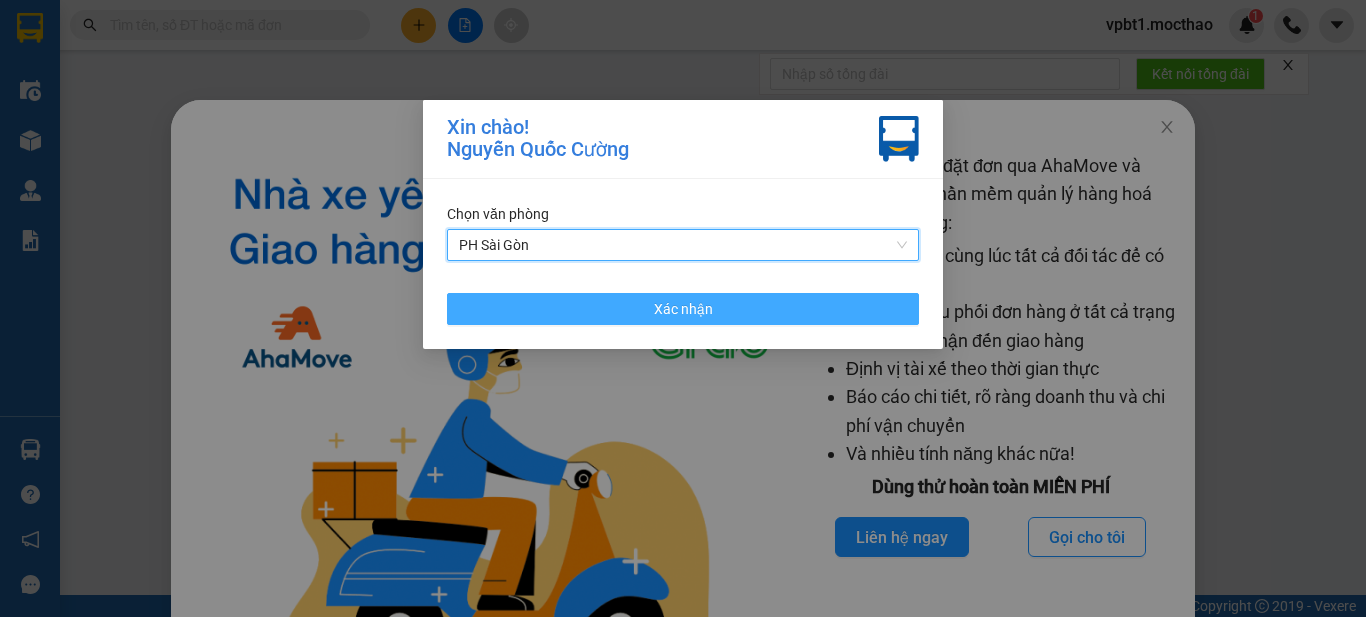 click on "Xác nhận" at bounding box center [683, 309] 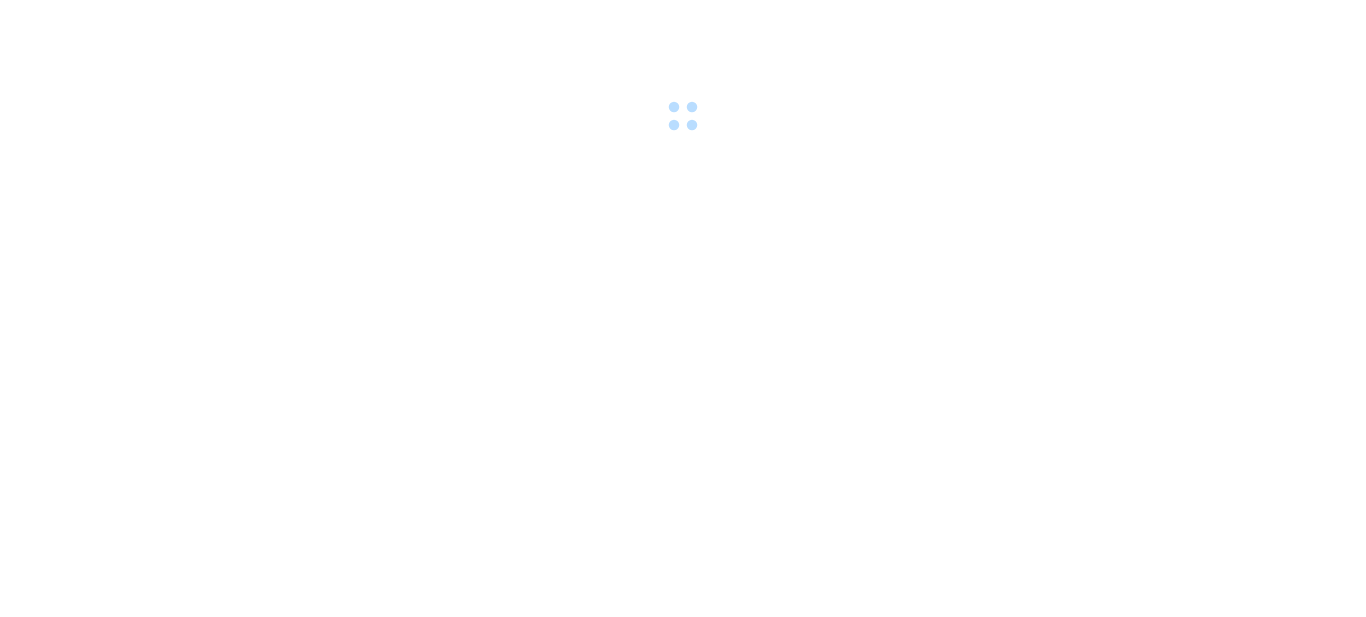 scroll, scrollTop: 0, scrollLeft: 0, axis: both 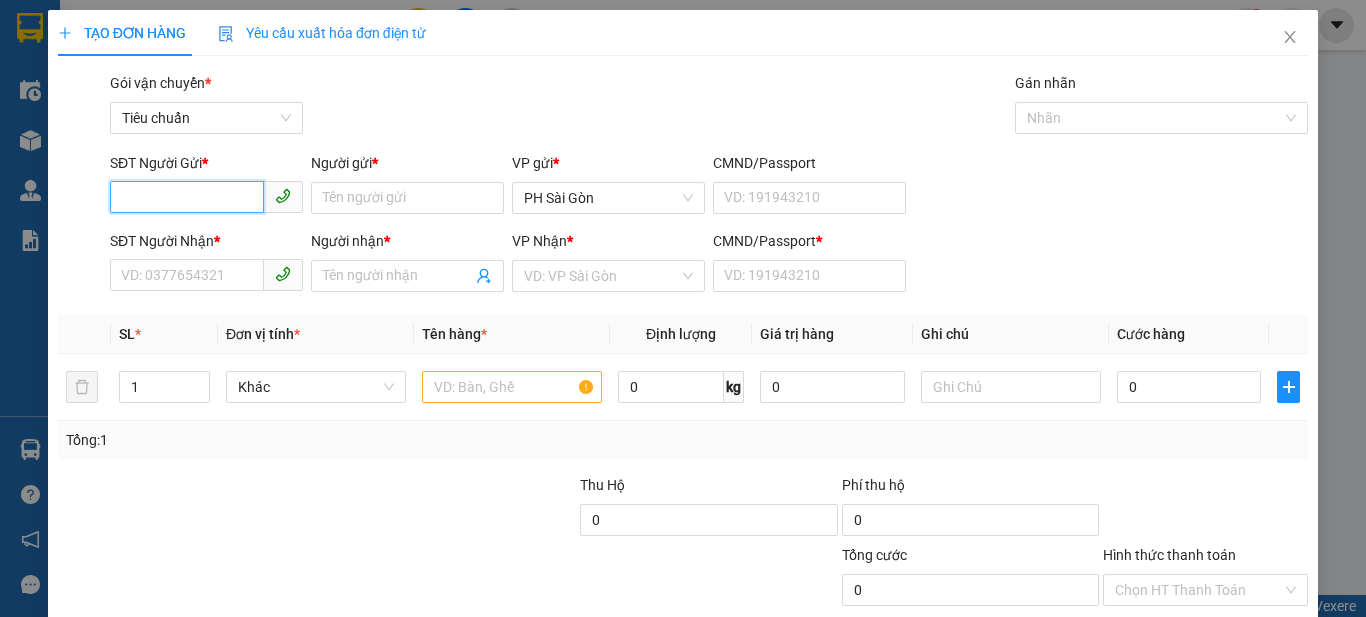 click on "SĐT Người Gửi  *" at bounding box center [187, 197] 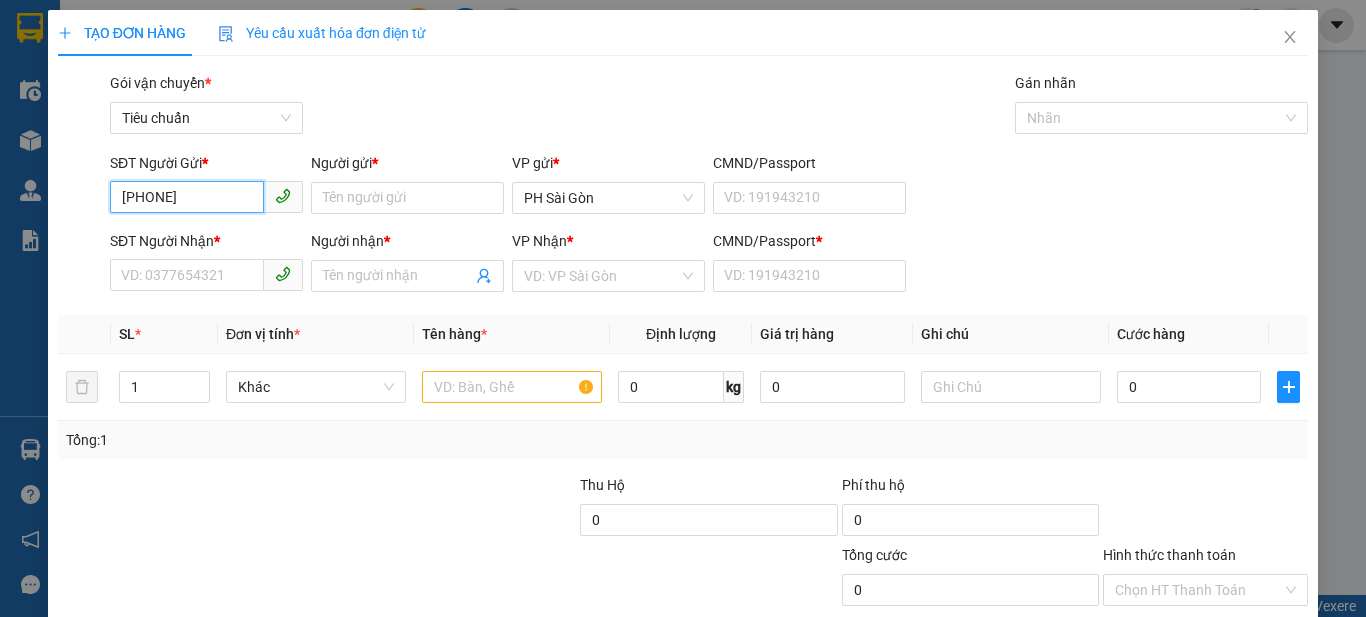 type on "[PHONE]" 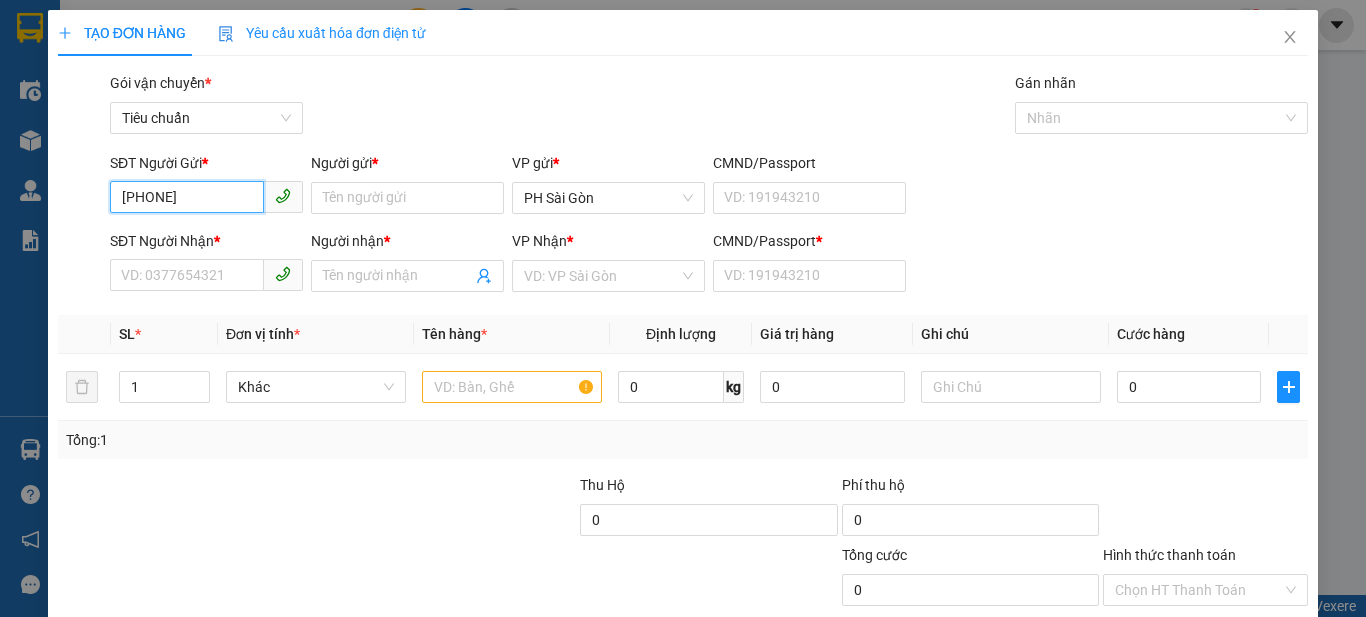 click on "[PHONE]" at bounding box center [187, 197] 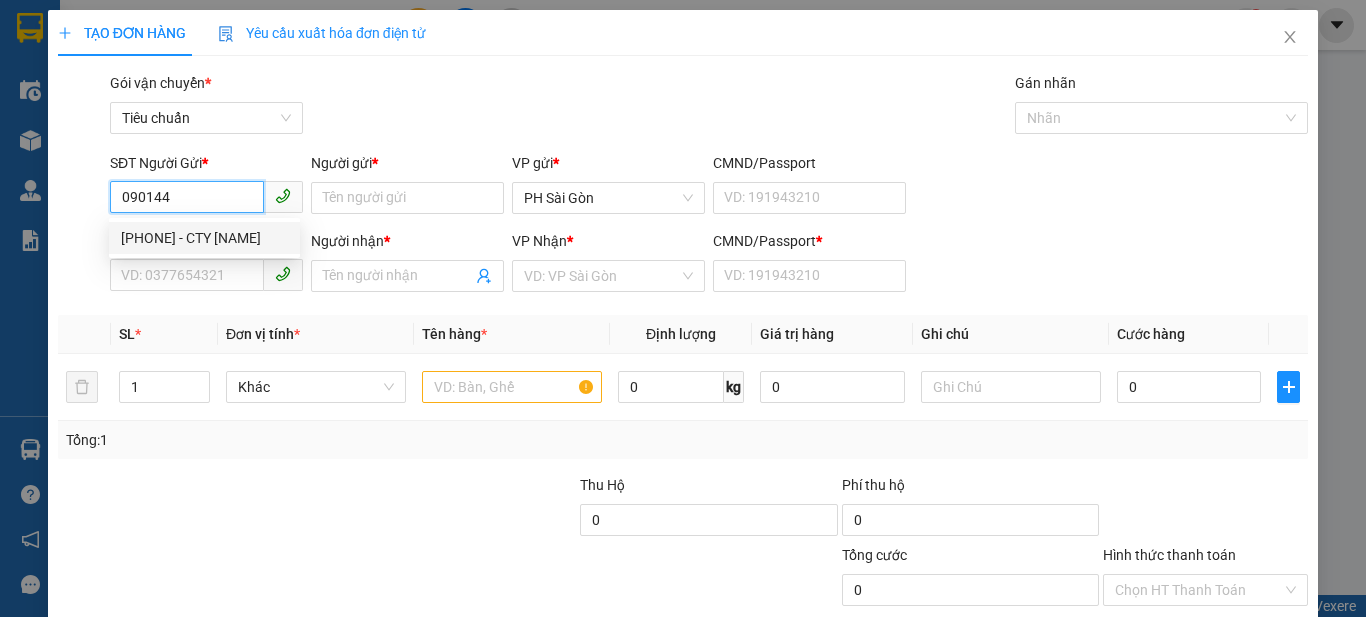 click on "[PHONE] - CTY [NAME]" at bounding box center (204, 238) 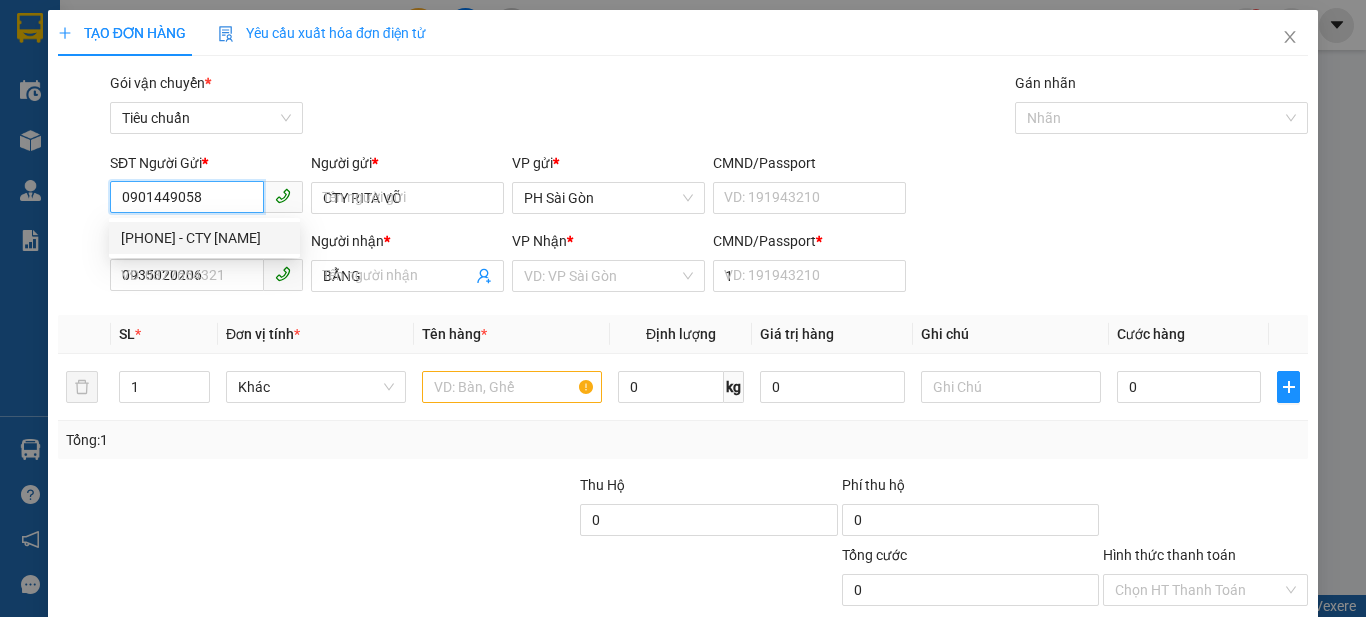 type on "30.000" 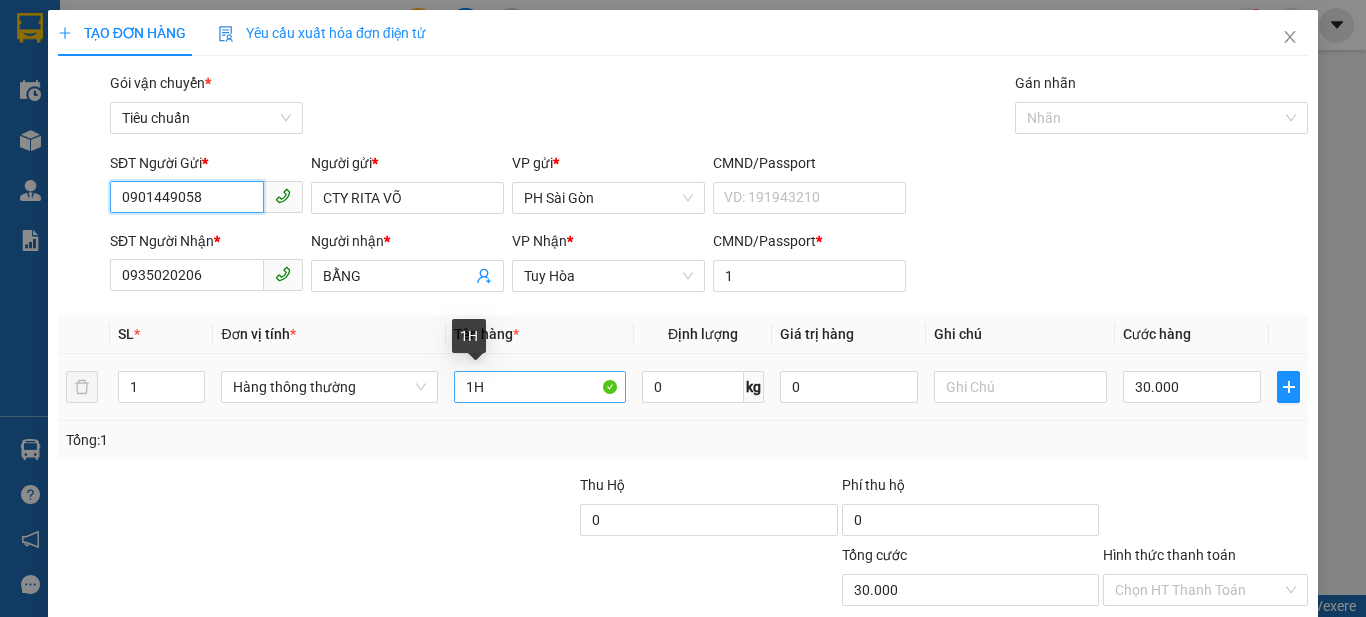 type on "0901449058" 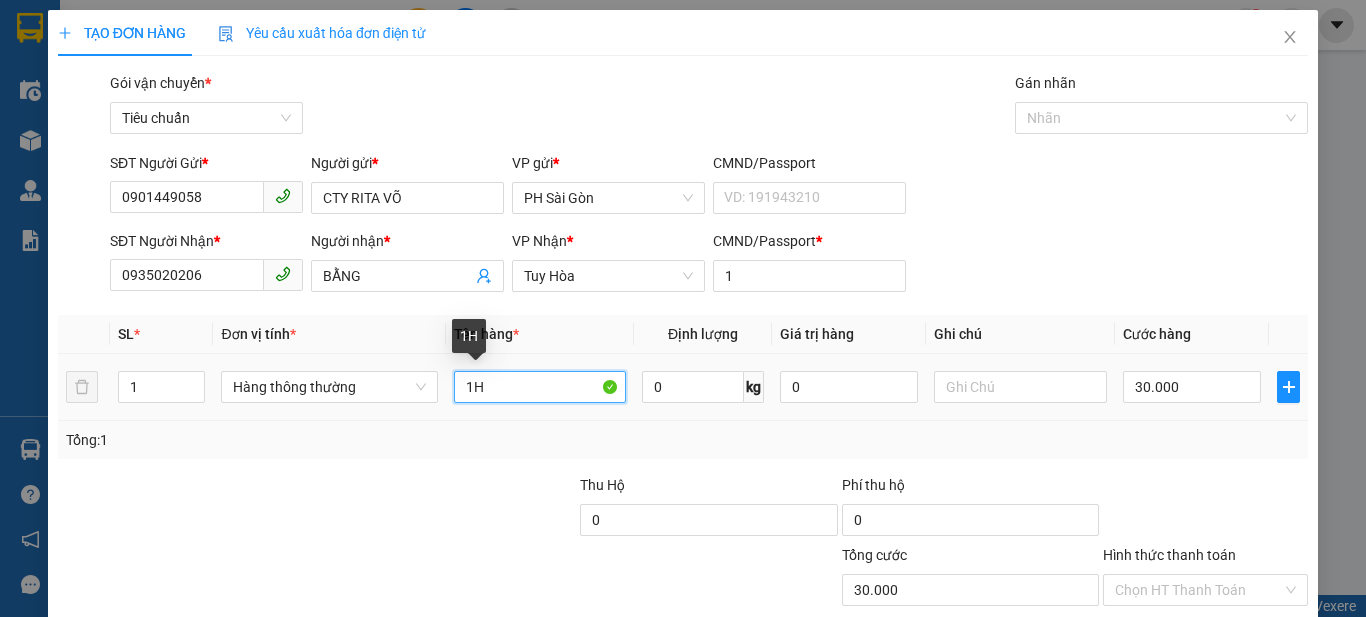 click on "1H" at bounding box center (540, 387) 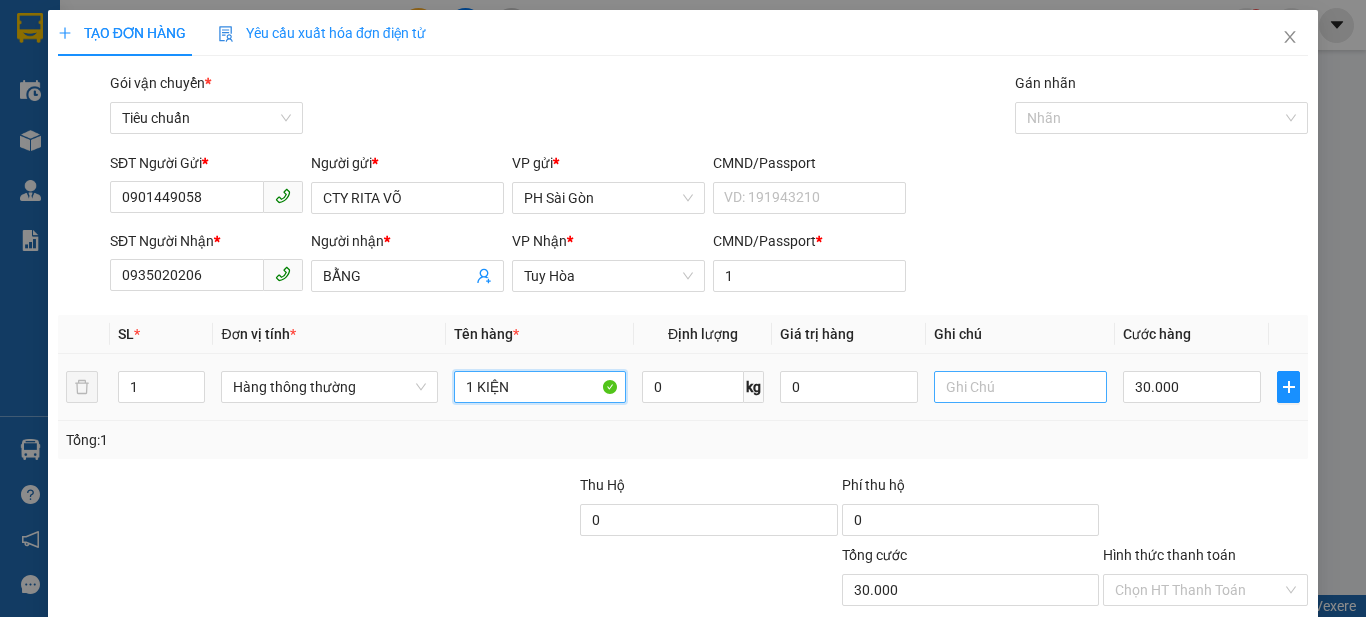 type on "1 KIỆN" 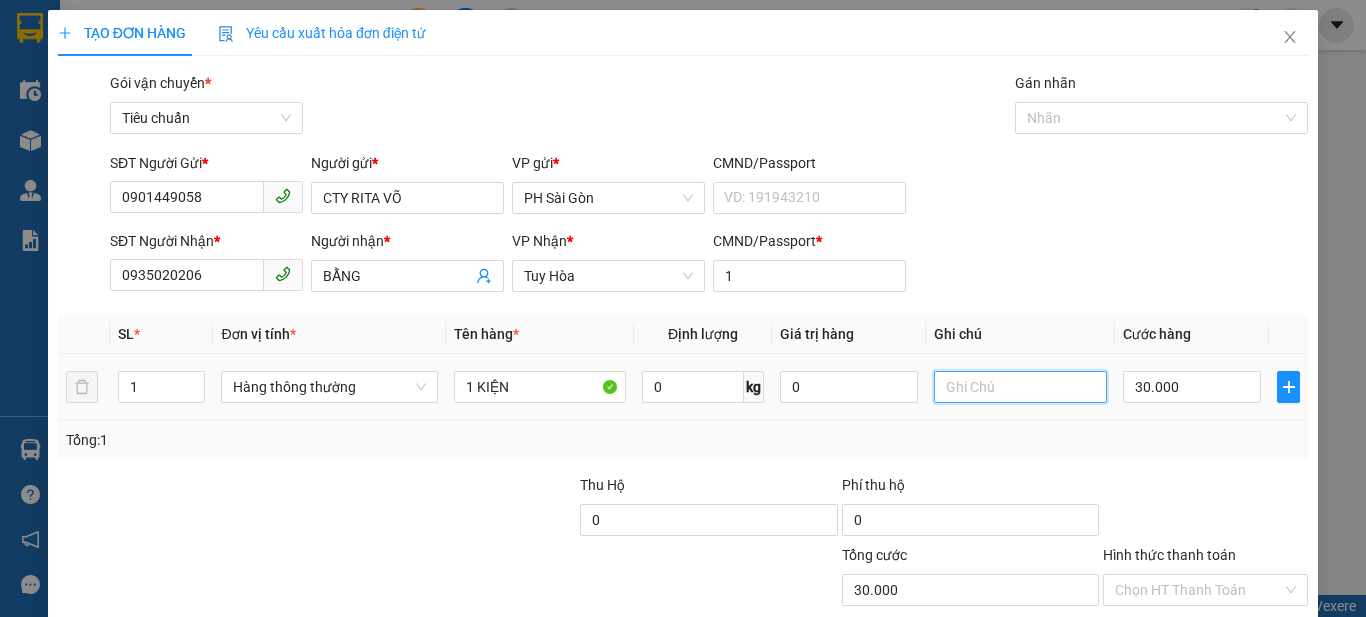 click at bounding box center (1020, 387) 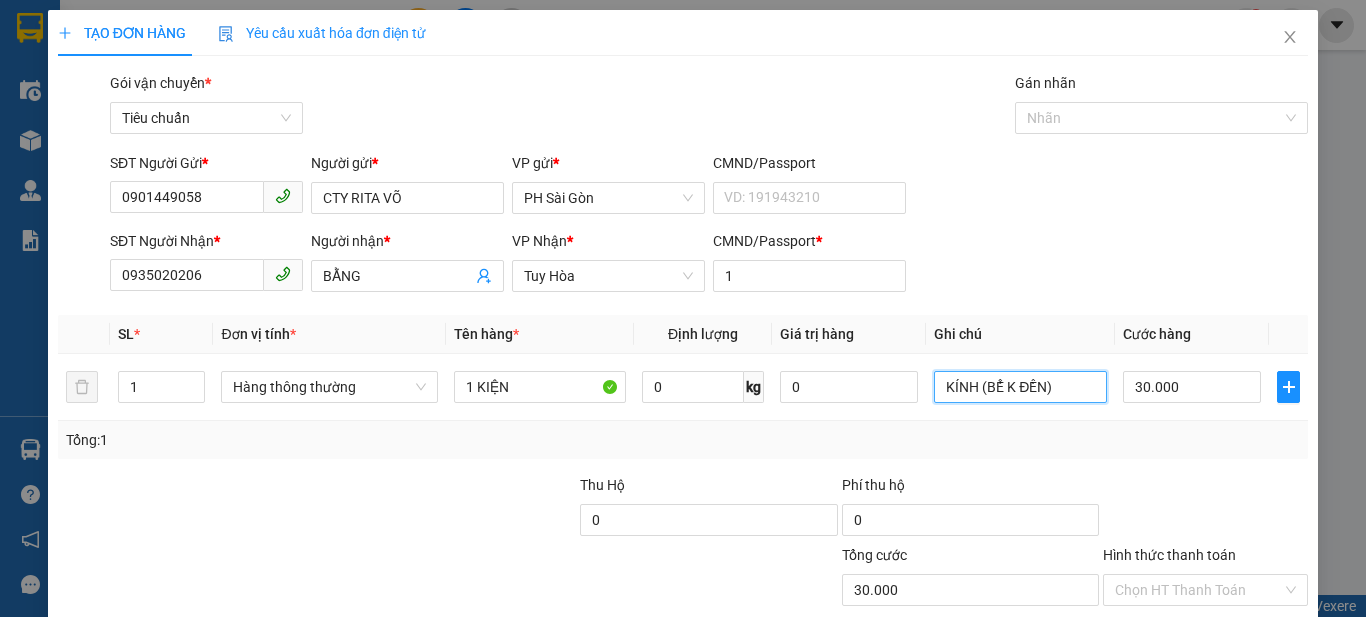 scroll, scrollTop: 123, scrollLeft: 0, axis: vertical 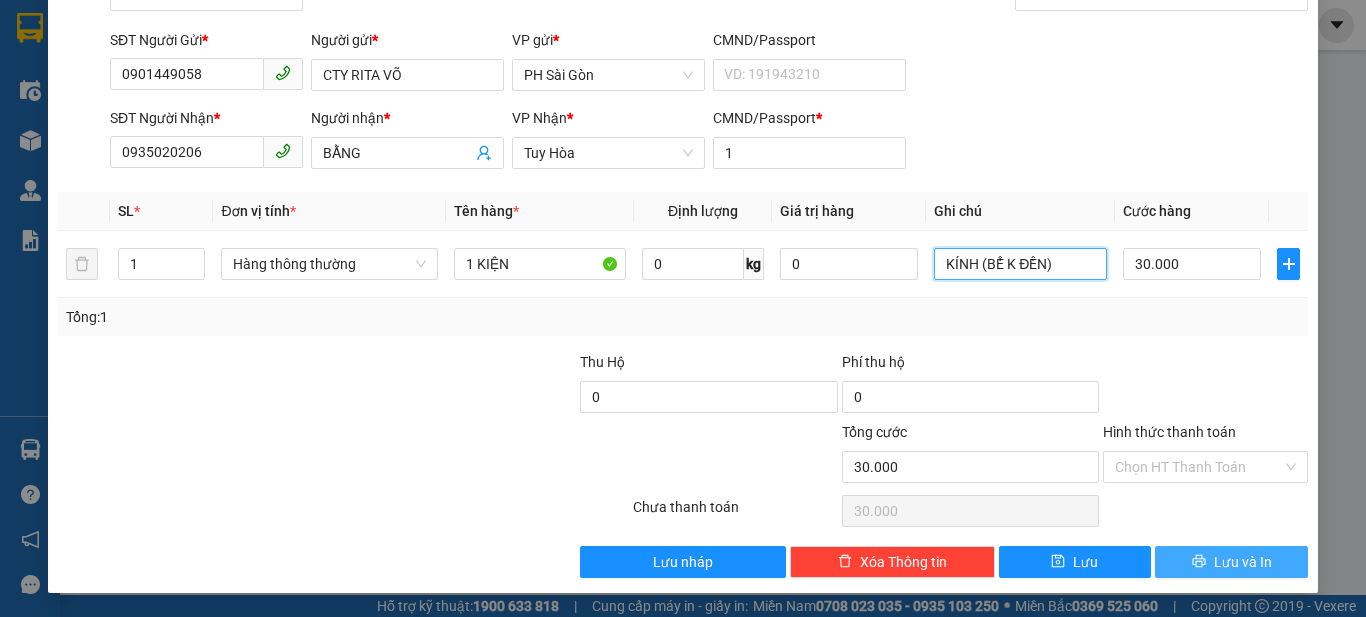 type on "KÍNH (BỂ K ĐỀN)" 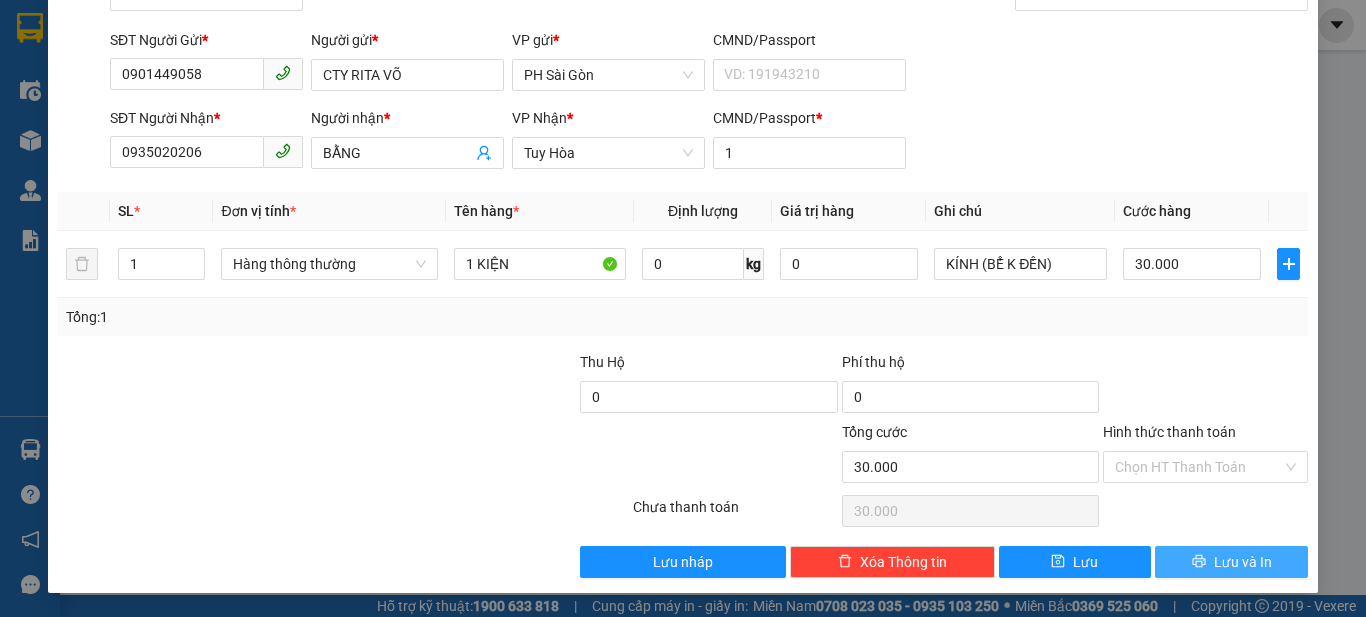 click on "Lưu và In" at bounding box center (1243, 562) 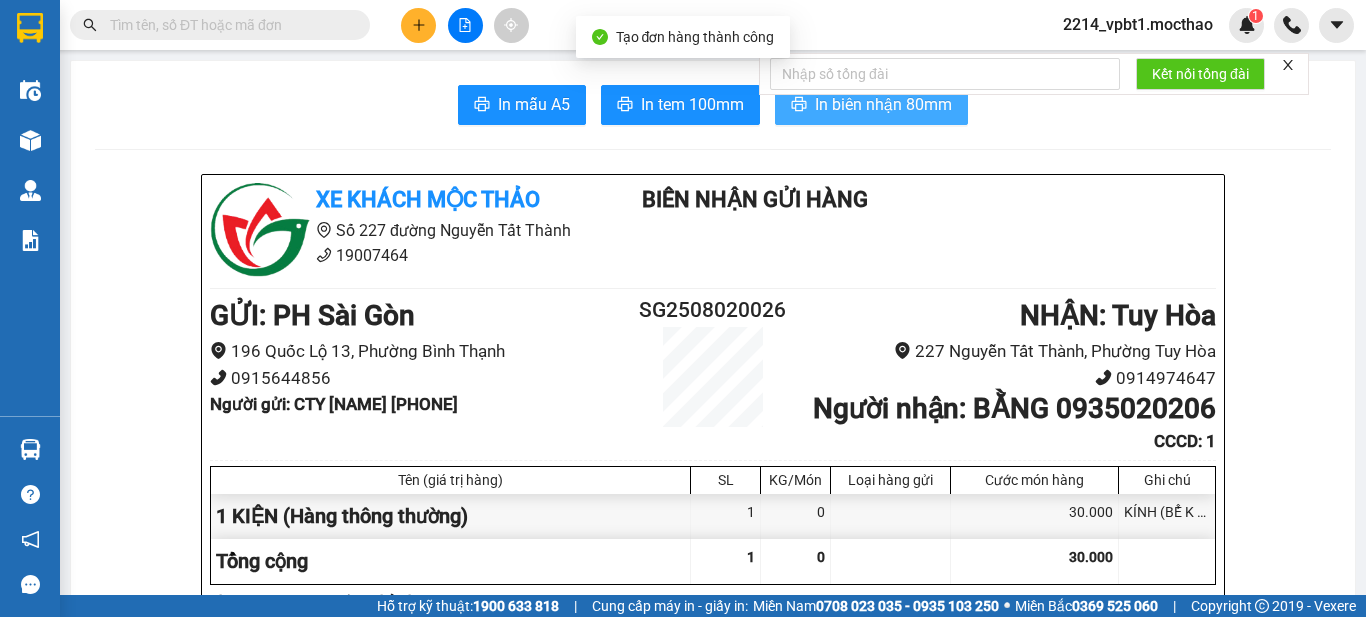 click on "In biên nhận 80mm" at bounding box center [871, 105] 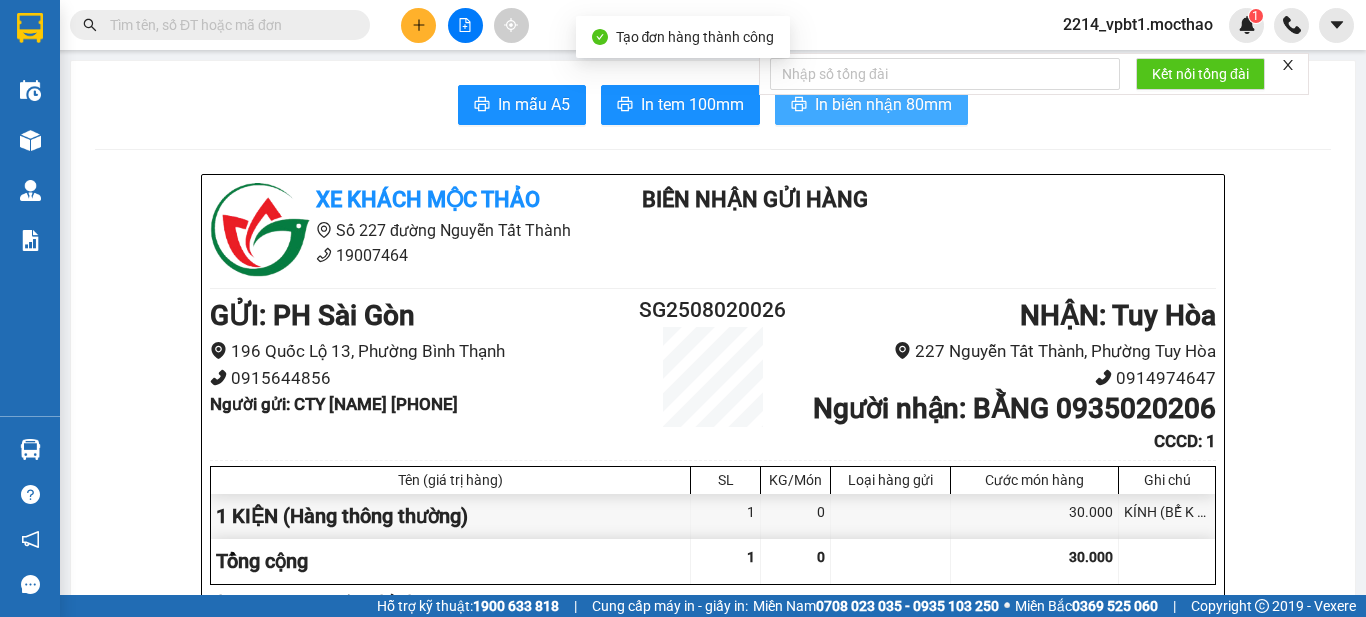 scroll, scrollTop: 0, scrollLeft: 0, axis: both 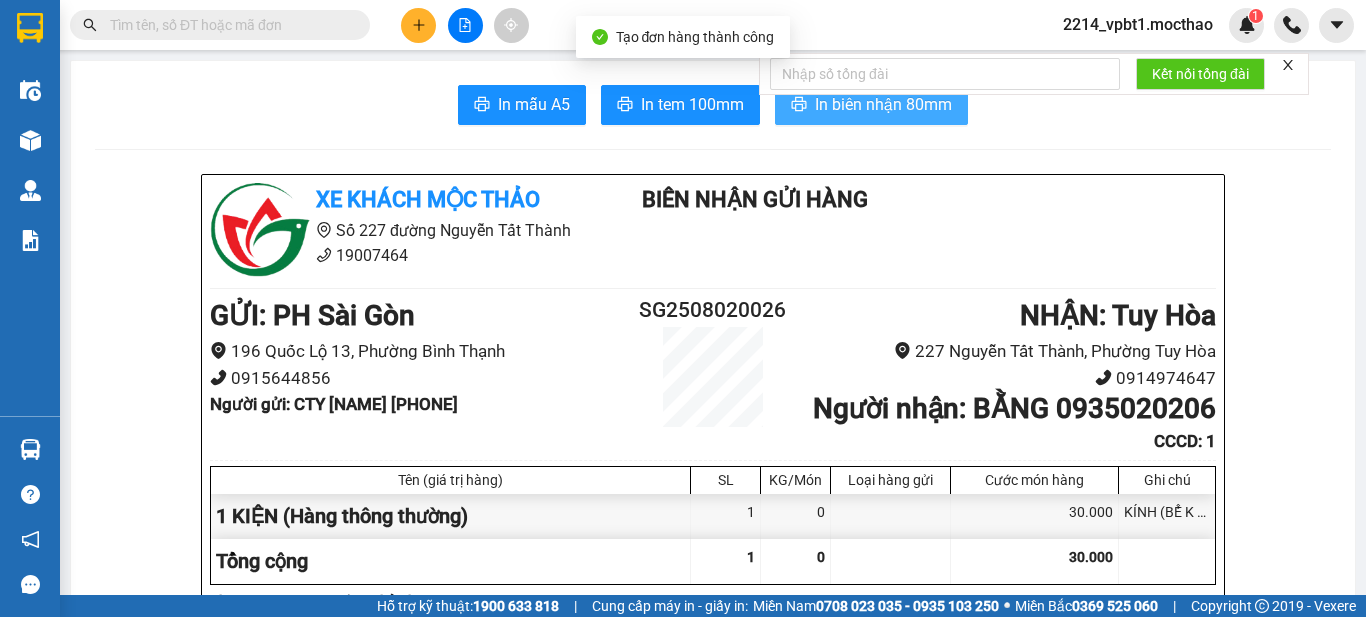 click on "In biên nhận 80mm" at bounding box center (883, 104) 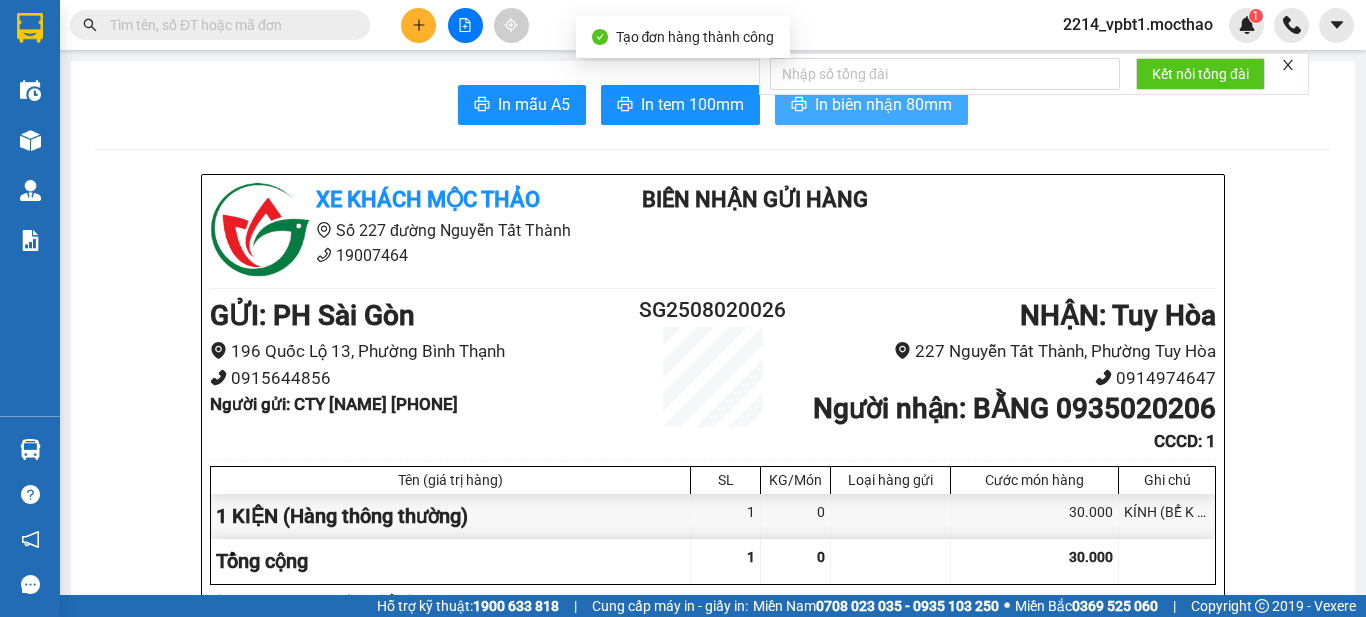 scroll, scrollTop: 0, scrollLeft: 0, axis: both 